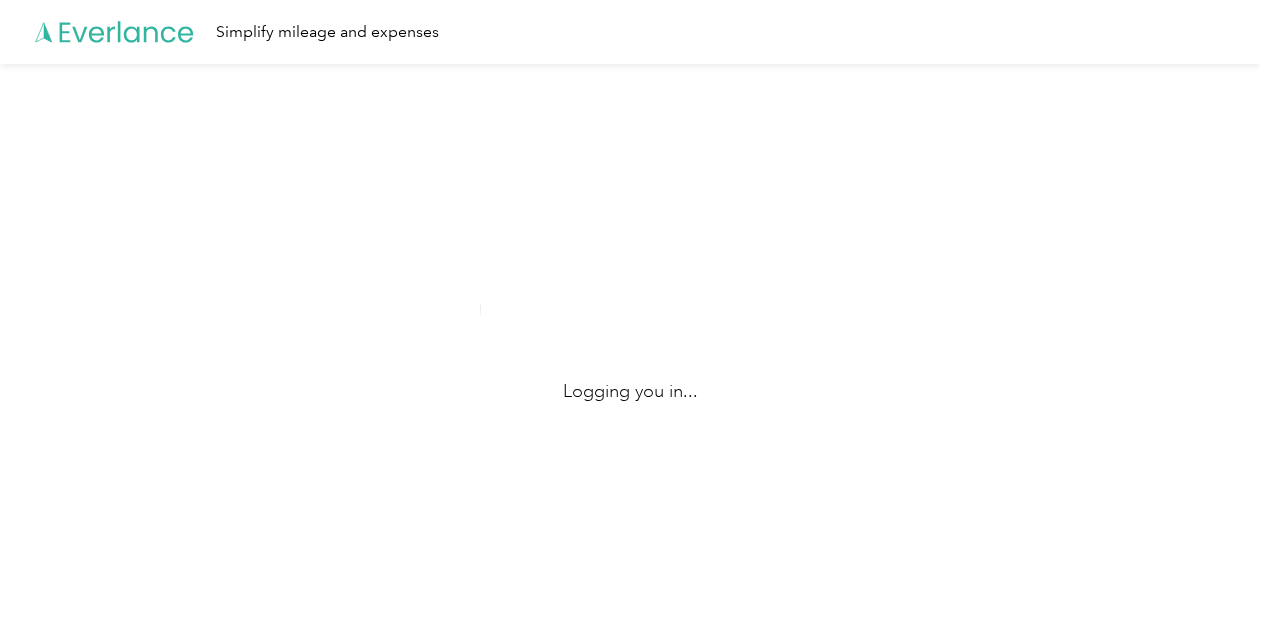 scroll, scrollTop: 0, scrollLeft: 0, axis: both 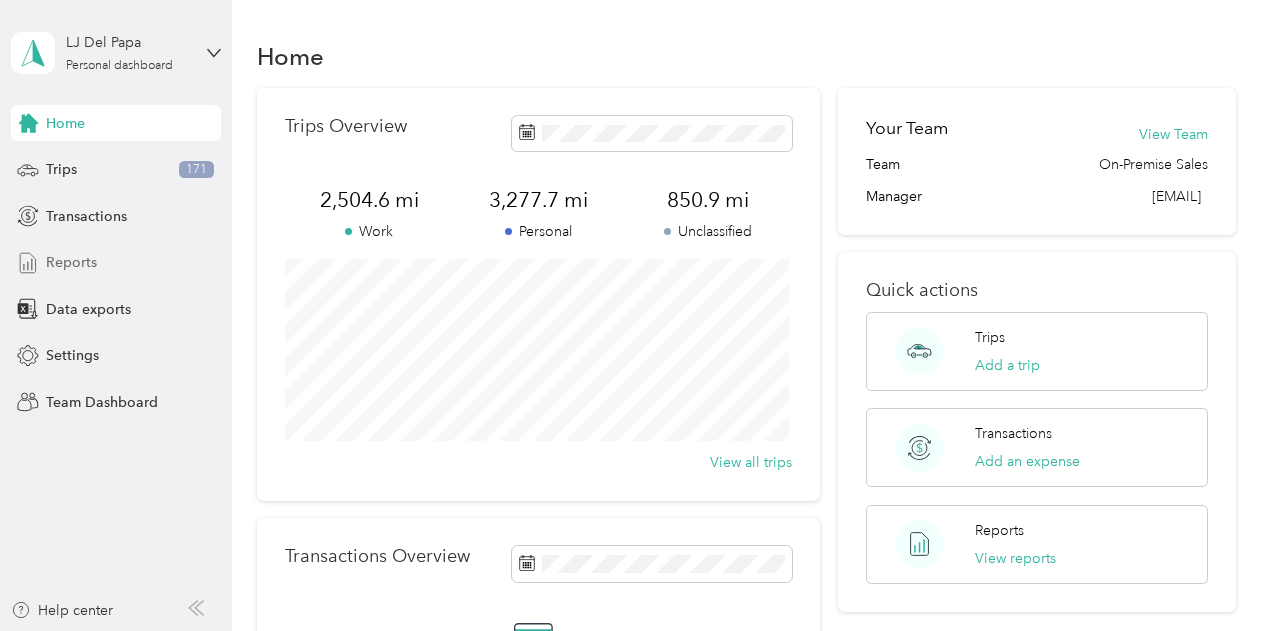 click on "Reports" at bounding box center (71, 262) 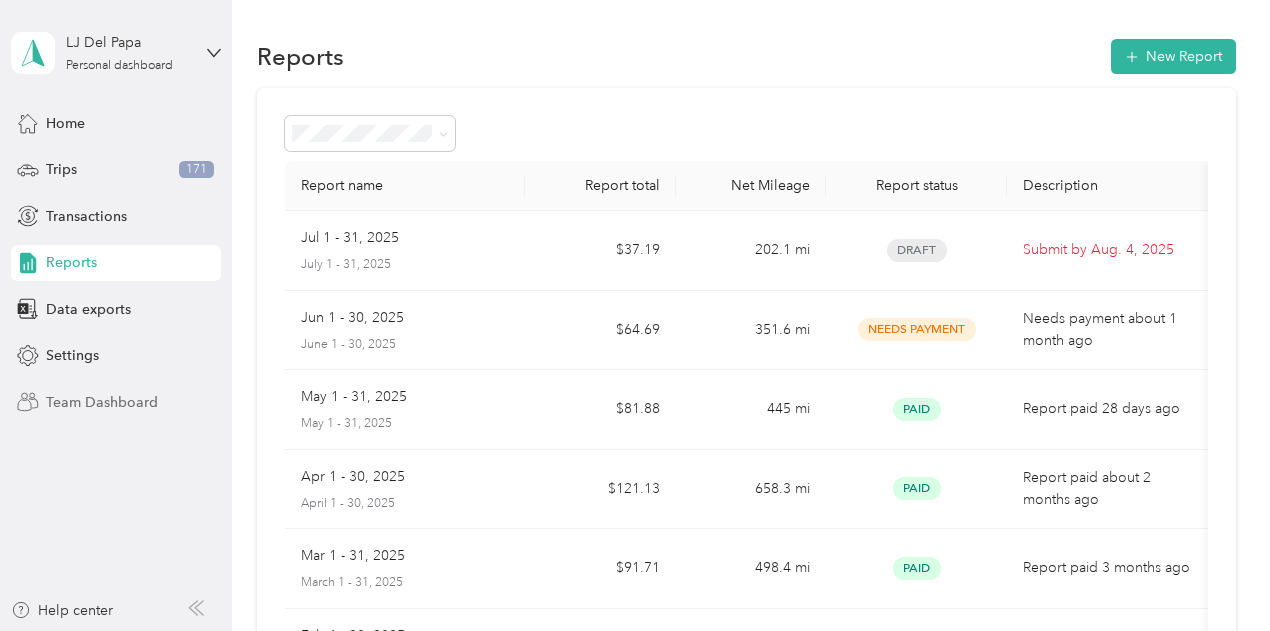 click on "Team Dashboard" at bounding box center (102, 402) 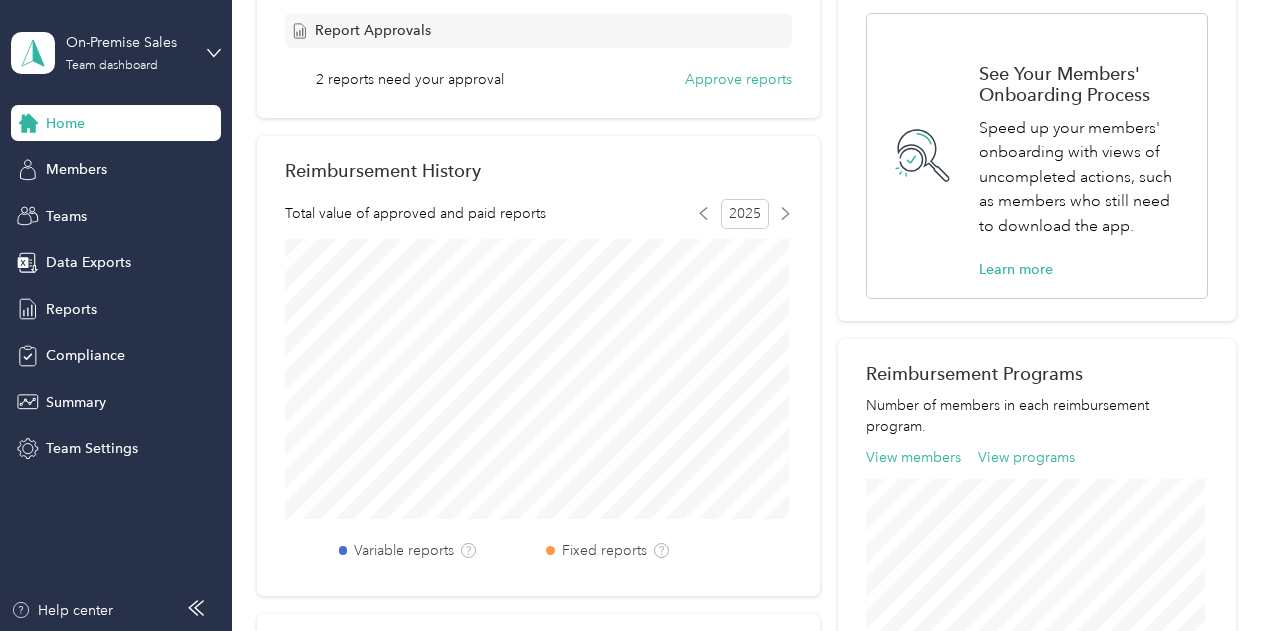 scroll, scrollTop: 0, scrollLeft: 0, axis: both 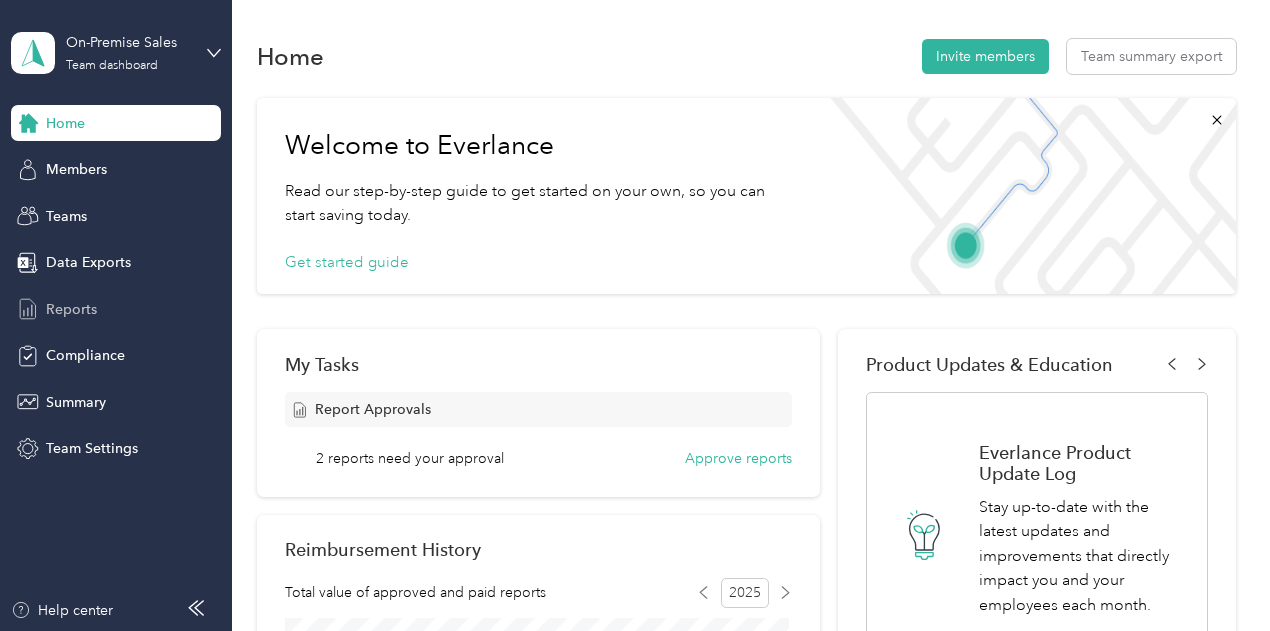 click on "Reports" at bounding box center (116, 309) 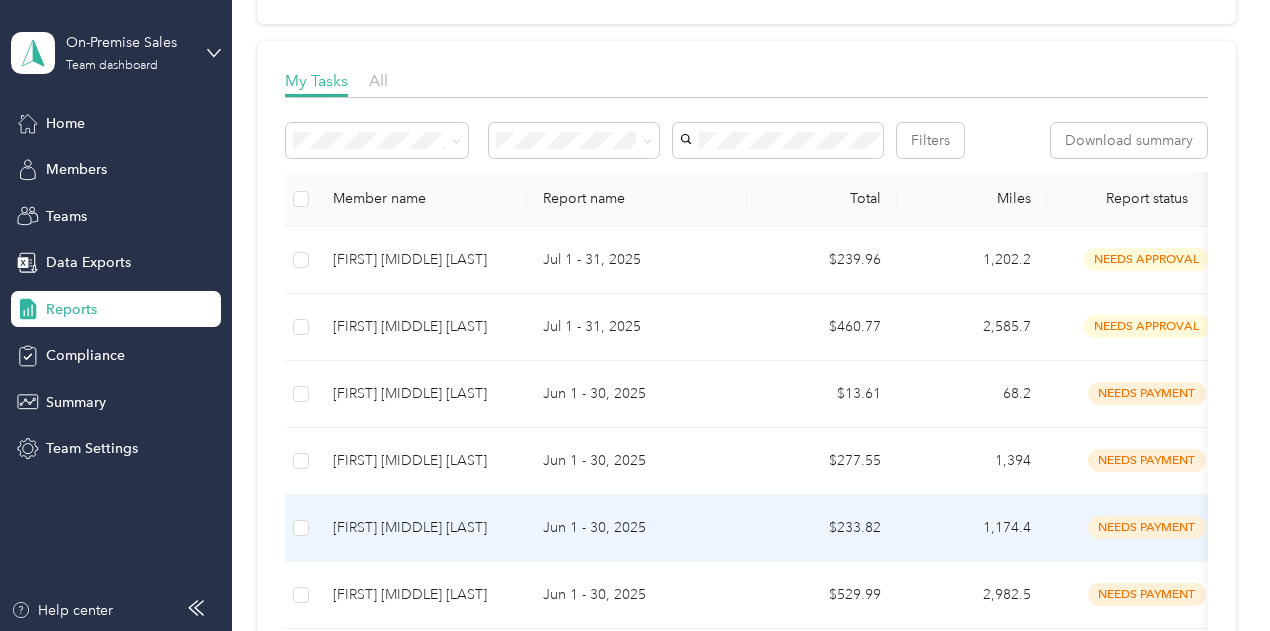 scroll, scrollTop: 230, scrollLeft: 0, axis: vertical 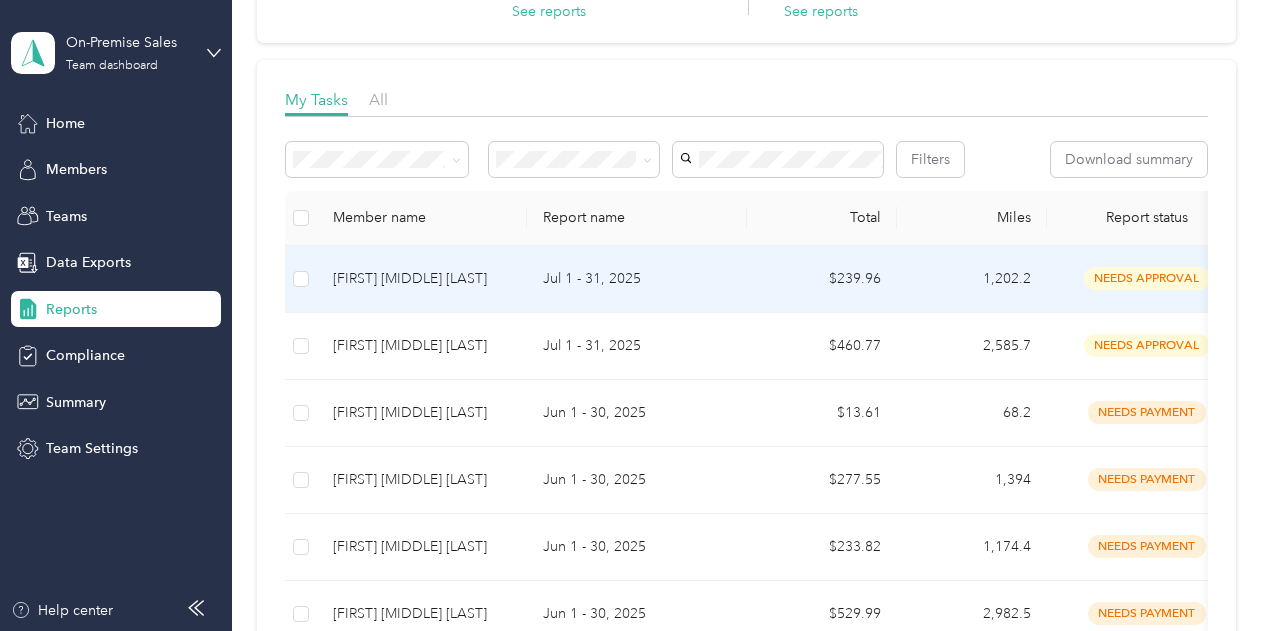 click on "$239.96" at bounding box center (822, 279) 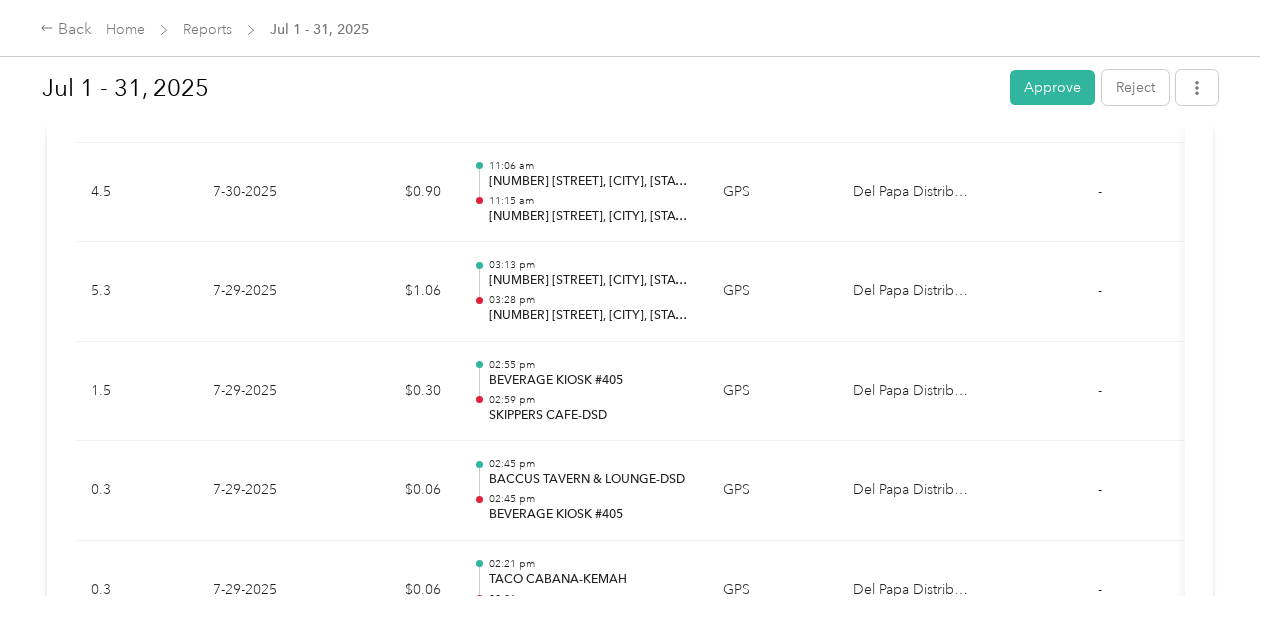 scroll, scrollTop: 2382, scrollLeft: 0, axis: vertical 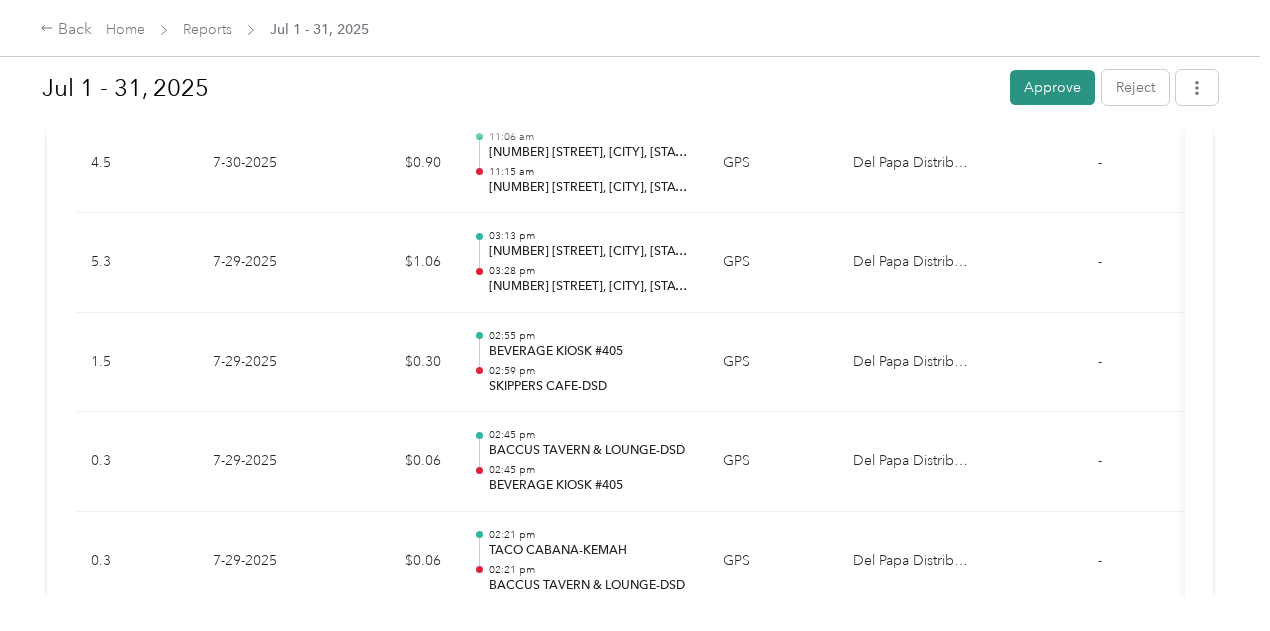 click on "Approve" at bounding box center [1052, 87] 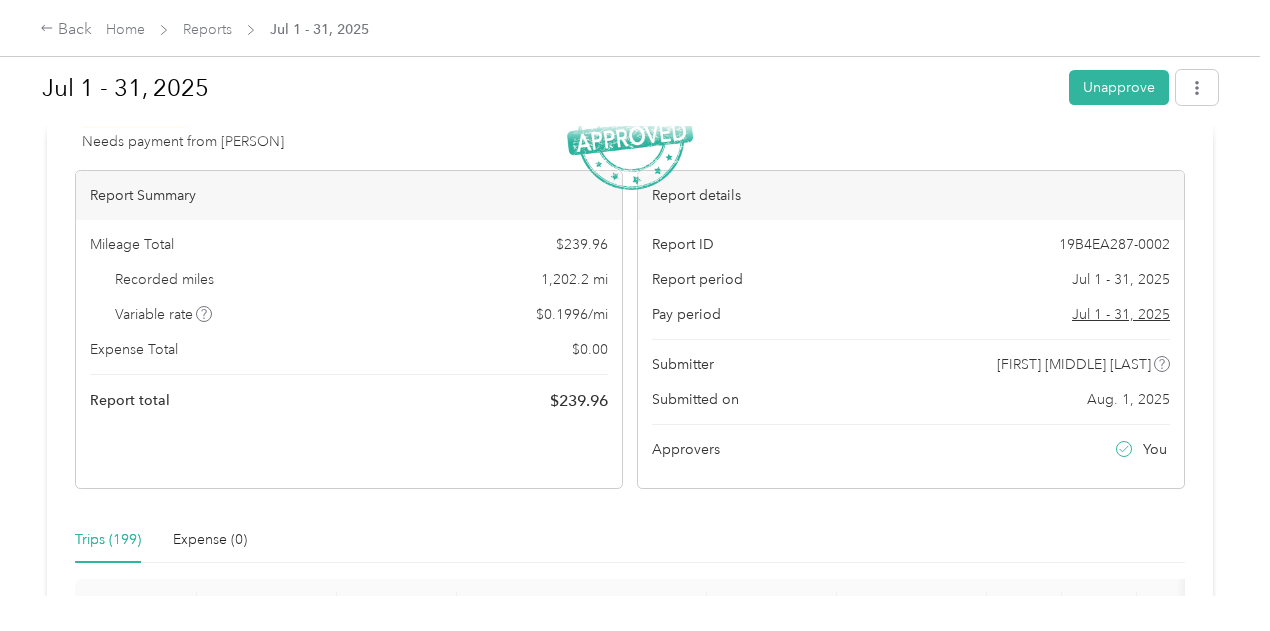scroll, scrollTop: 0, scrollLeft: 0, axis: both 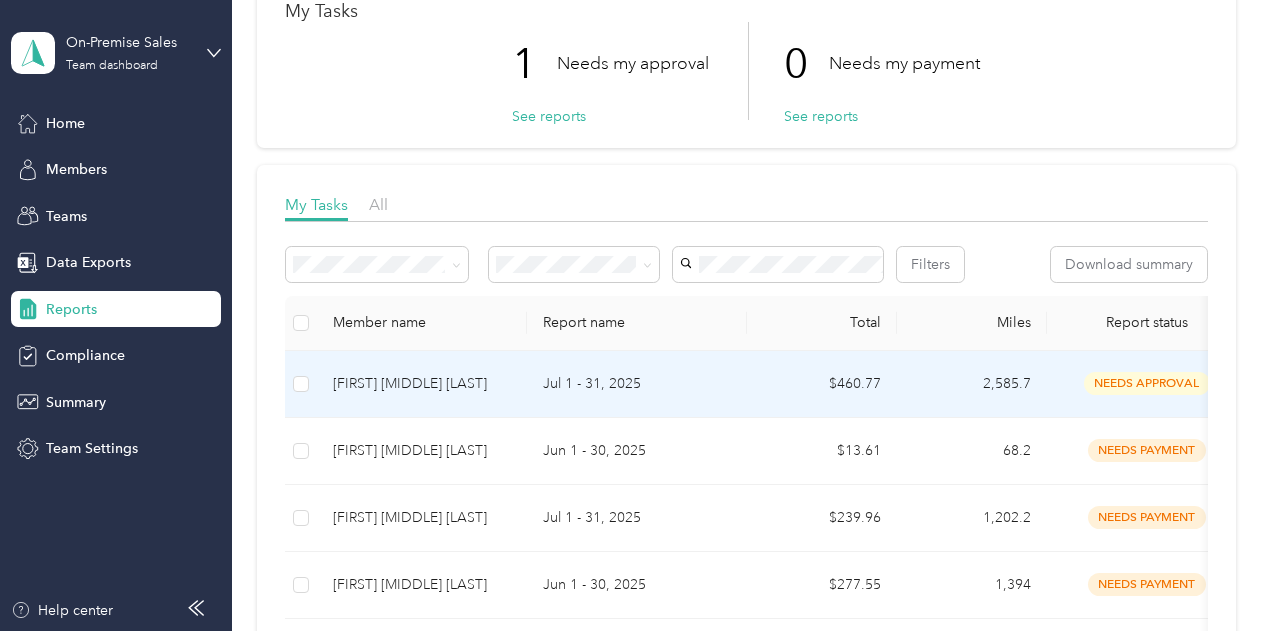 click on "Jul 1 - 31, 2025" at bounding box center (637, 384) 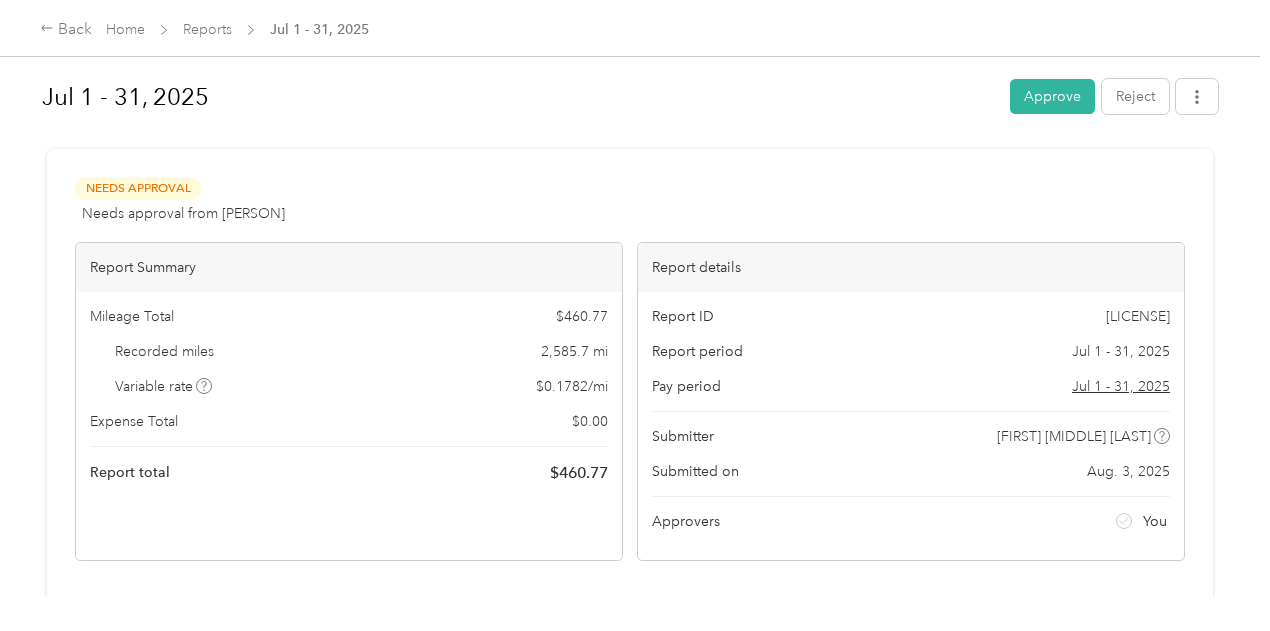 scroll, scrollTop: 0, scrollLeft: 0, axis: both 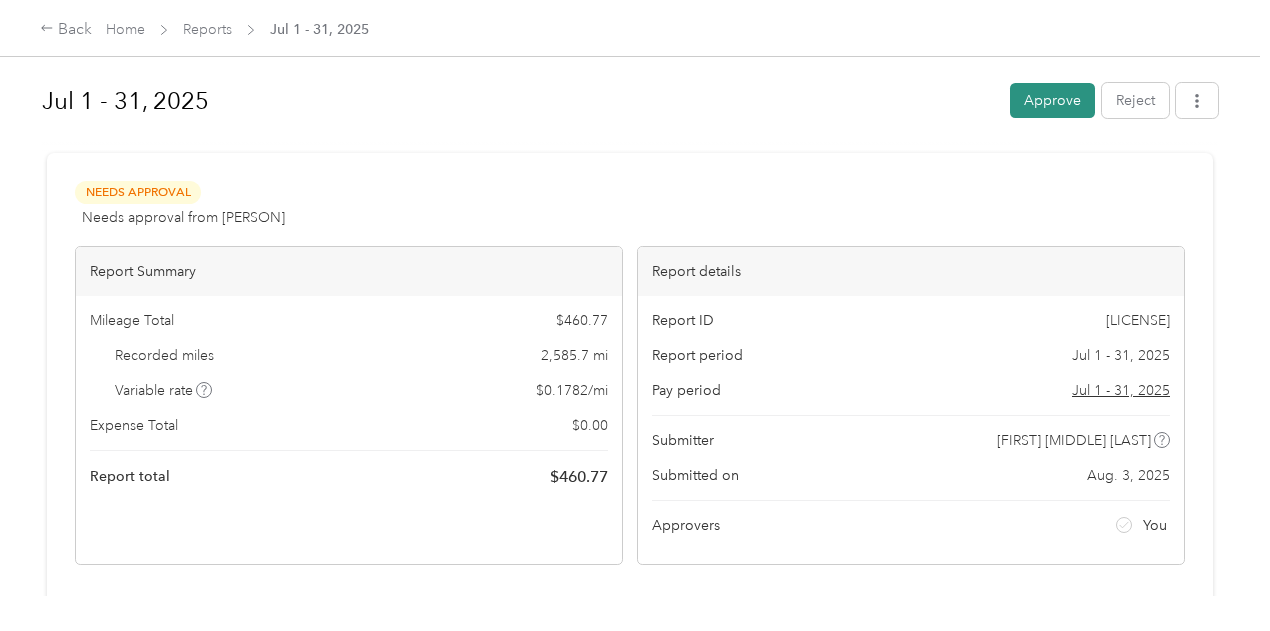 click on "Approve" at bounding box center (1052, 100) 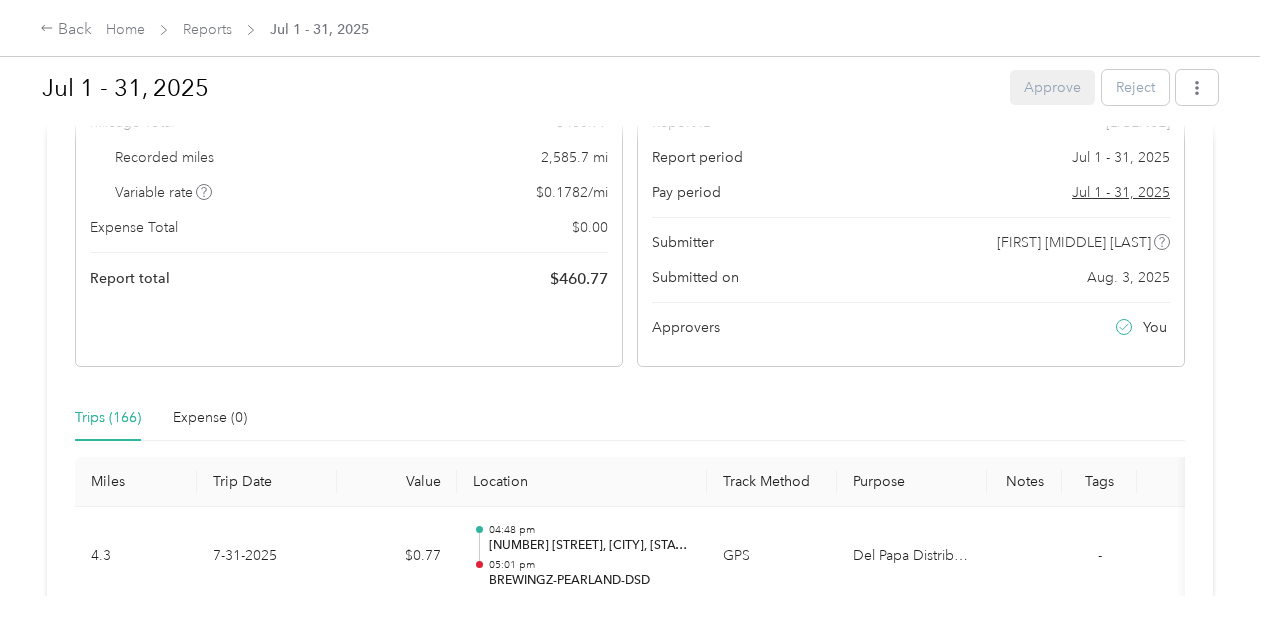 scroll, scrollTop: 0, scrollLeft: 0, axis: both 